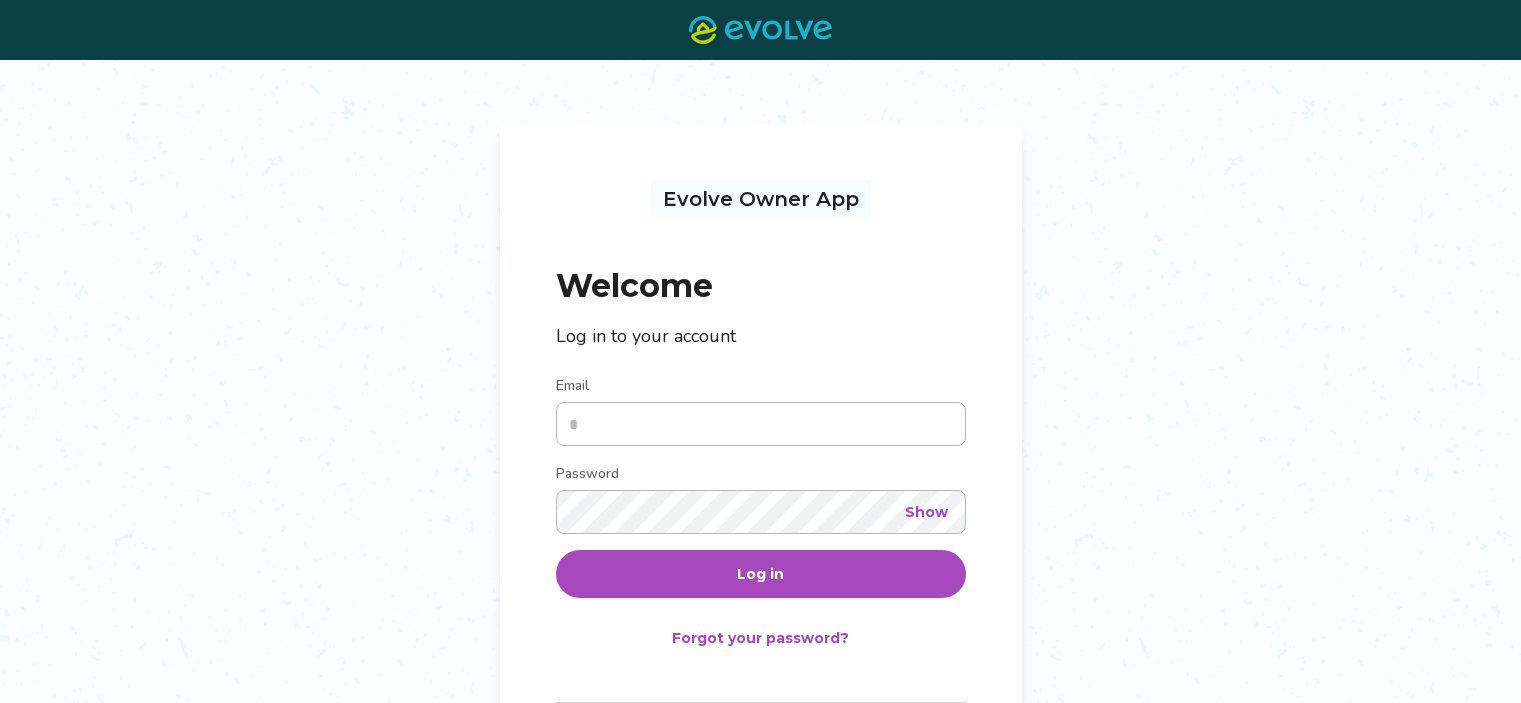 scroll, scrollTop: 0, scrollLeft: 0, axis: both 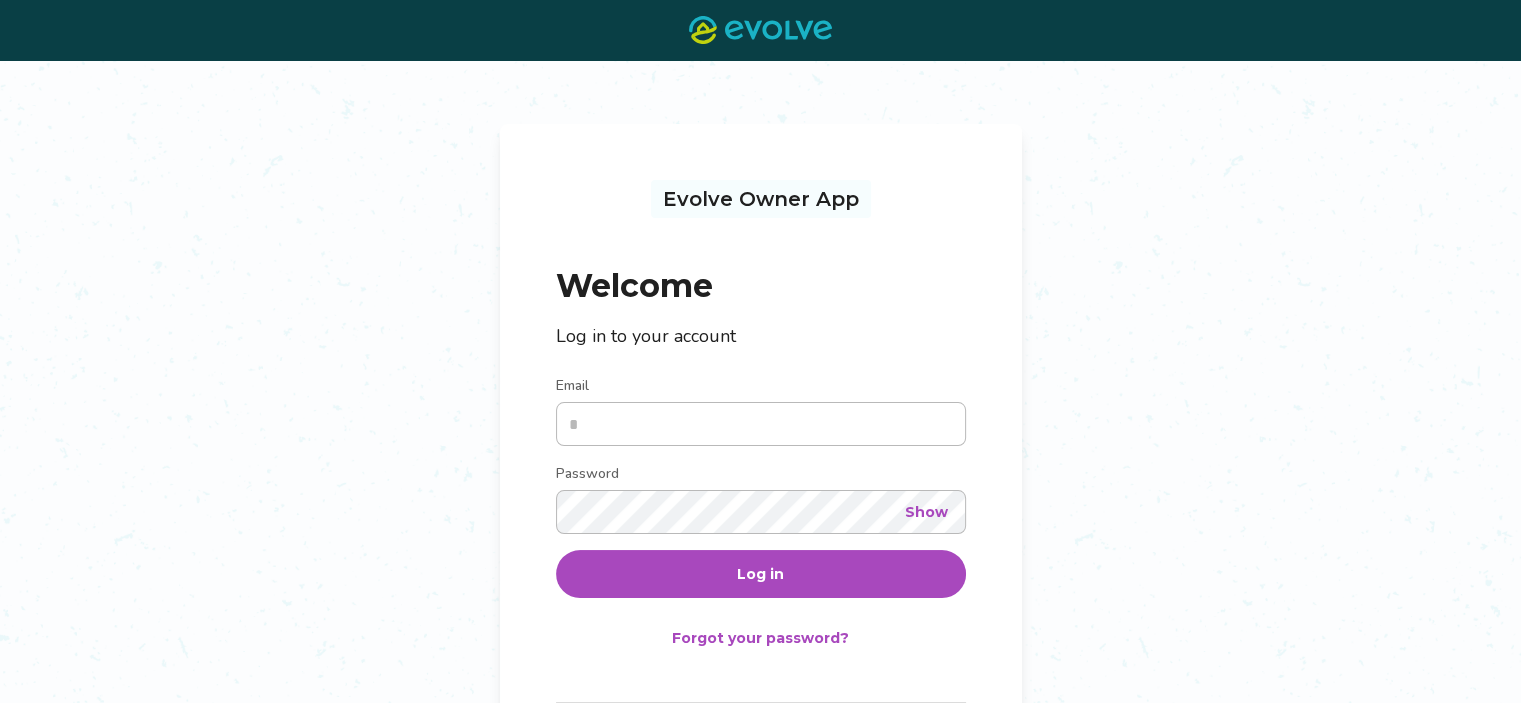 type on "**********" 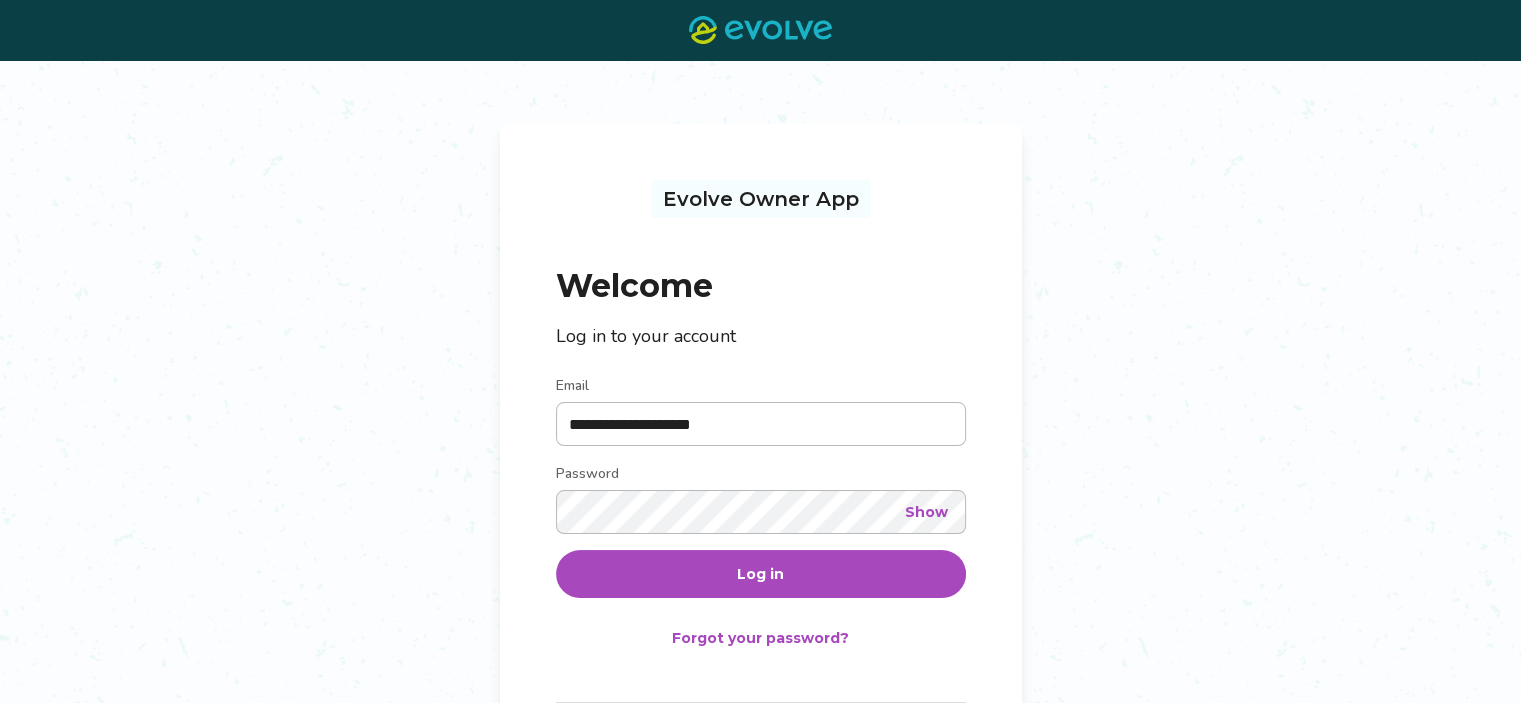 click on "Log in" at bounding box center [760, 574] 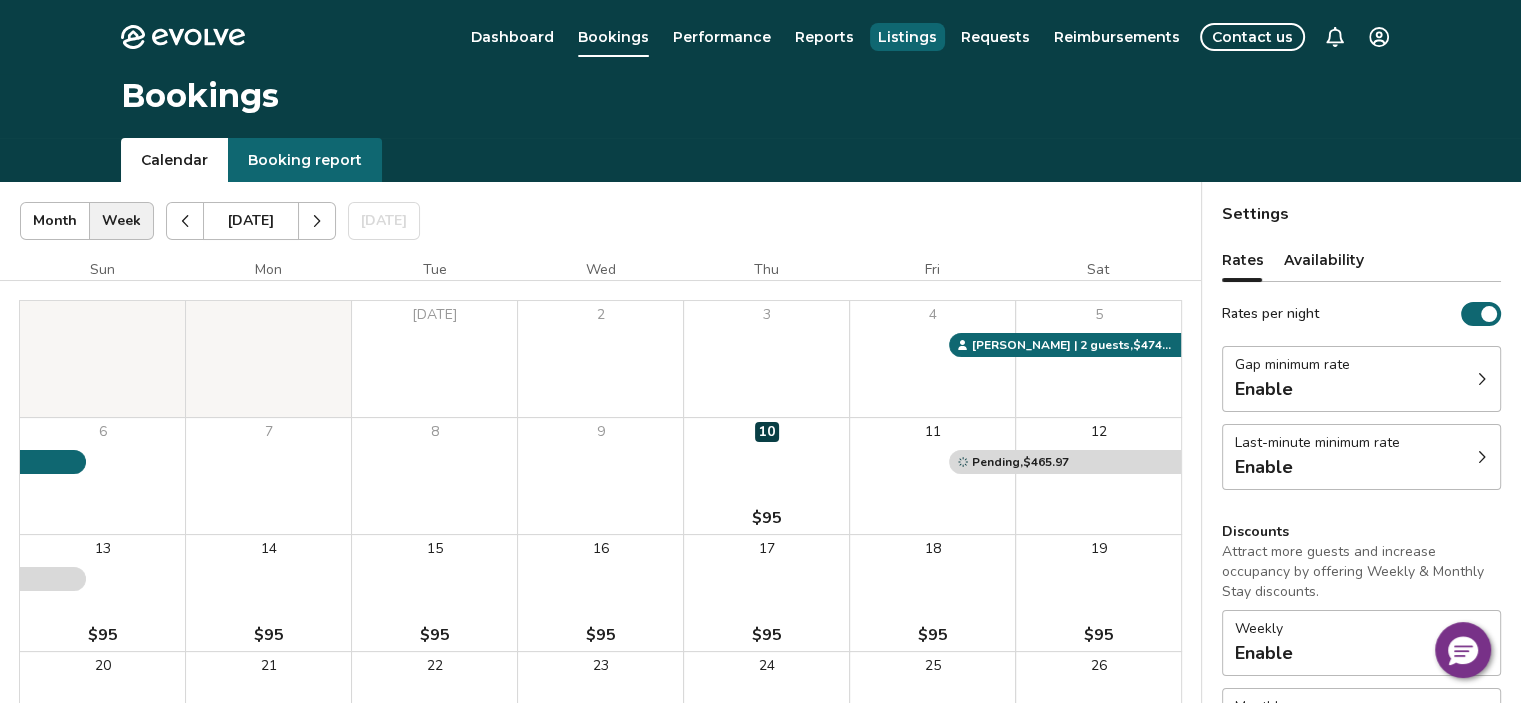 click on "Listings" at bounding box center [907, 37] 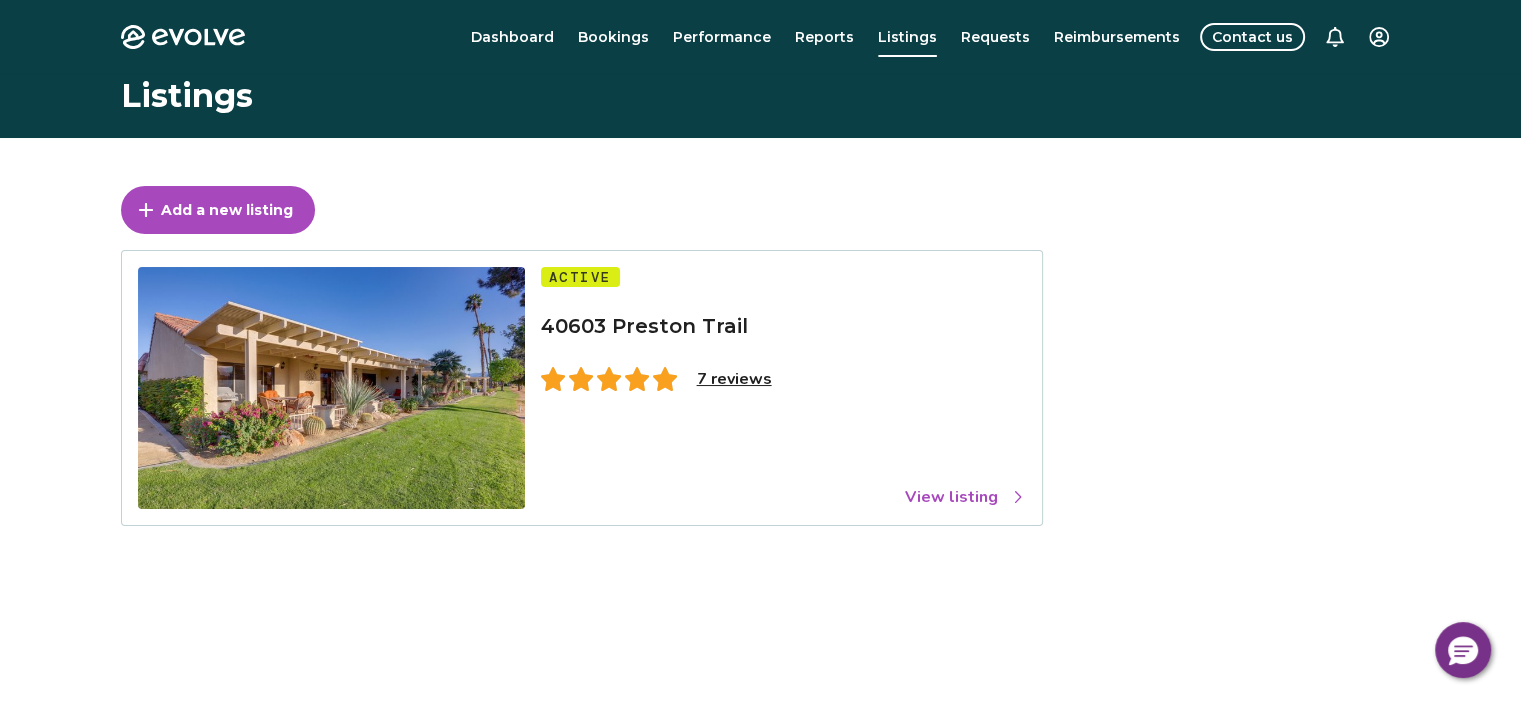 click on "View listing" at bounding box center [965, 497] 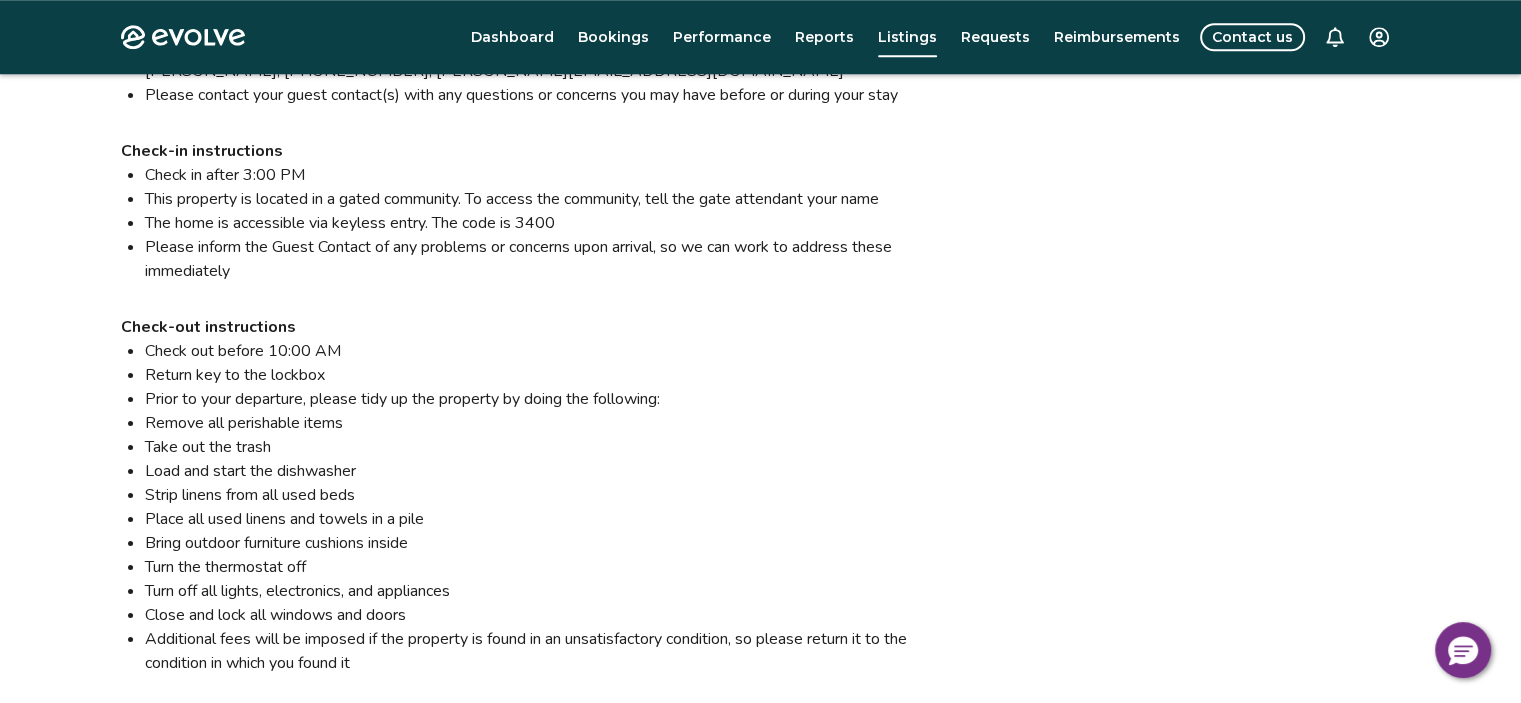 scroll, scrollTop: 1800, scrollLeft: 0, axis: vertical 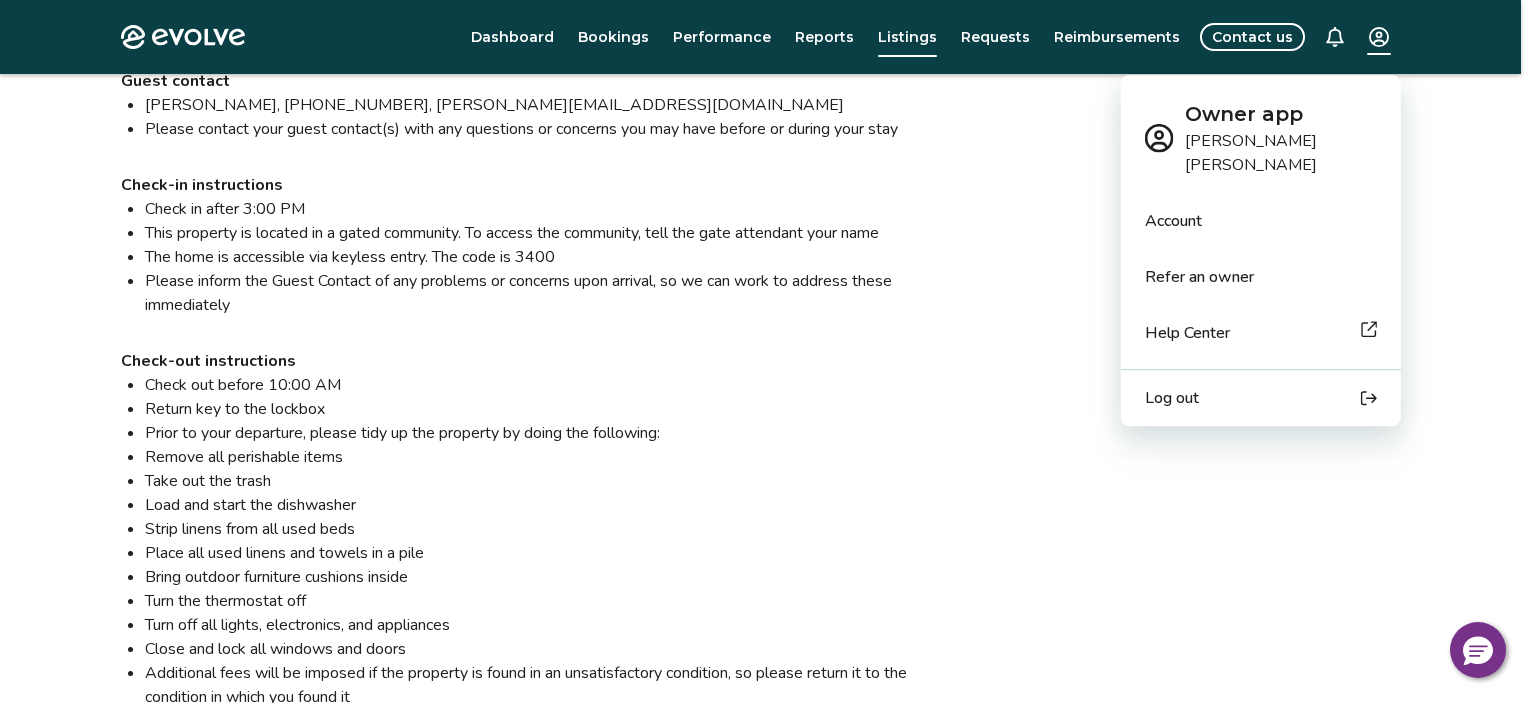 click on "Evolve Dashboard Bookings Performance Reports Listings Requests Reimbursements Contact us Listings Listing ID:  529704 Add a property name Edit property name [STREET_ADDRESS][US_STATE] Overview Reviews Amenities Rates, policies, & fees Licenses View all photos Overview Submit a request Add owner block Reviews 4.93 (7 total reviews) Bedrooms 2 Bathrooms 2 Maximum occupancy 4 Property type Condo Complex name Palm Desert Resort Country Club Unit size 1188 Contacts Please be aware that only contacts designated as Guest Contacts will be shared with the guests. Full Service [PERSON_NAME] [PERSON_NAME][EMAIL_ADDRESS][DOMAIN_NAME]   [PHONE_NUMBER] Property Owner [PERSON_NAME] [PERSON_NAME][EMAIL_ADDRESS][DOMAIN_NAME]   [PHONE_NUMBER] Information for your guests Pre-stay information Pre-stay Property description Property address [STREET_ADDRESS][US_STATE] The property is located in [GEOGRAPHIC_DATA] Guest contact Check-in instructions Check in after 3:00 PM |" at bounding box center [768, -186] 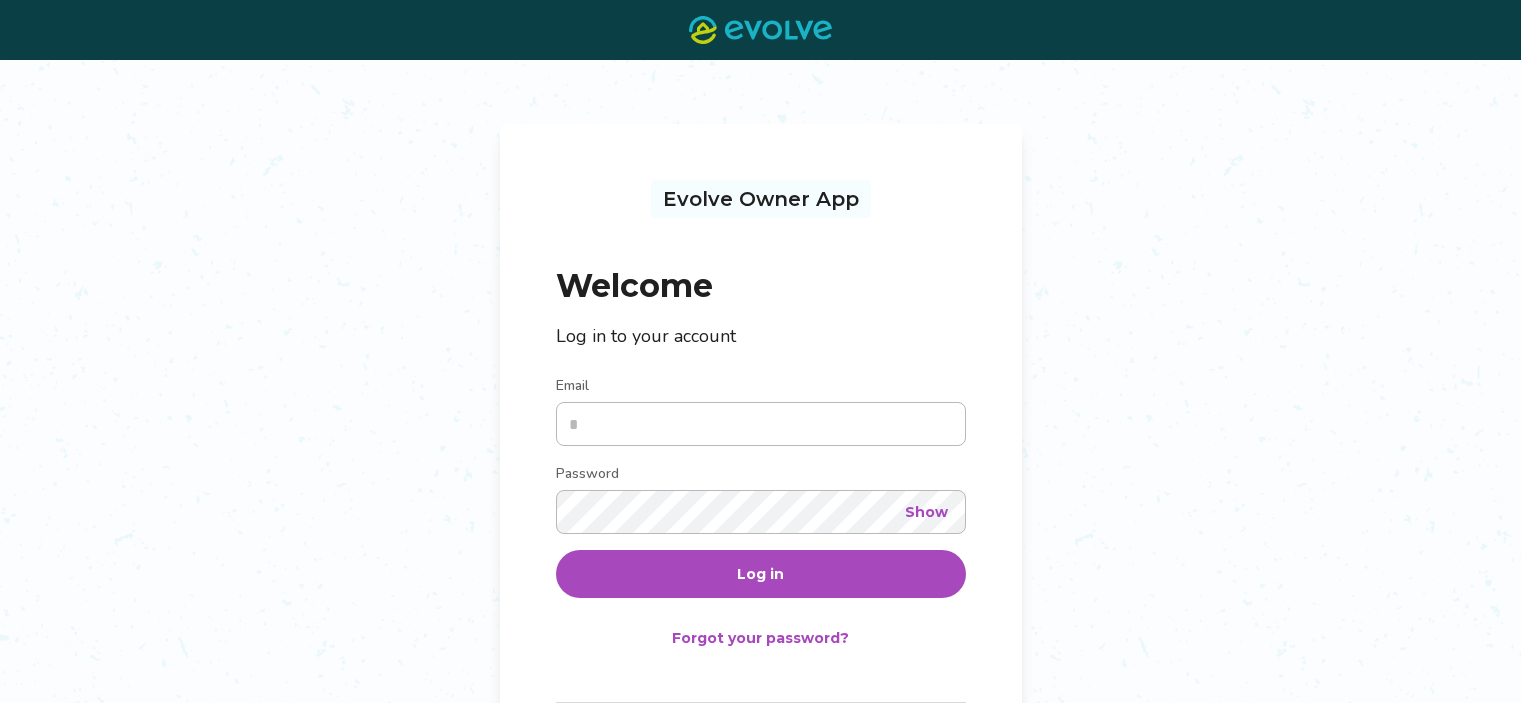 scroll, scrollTop: 0, scrollLeft: 0, axis: both 